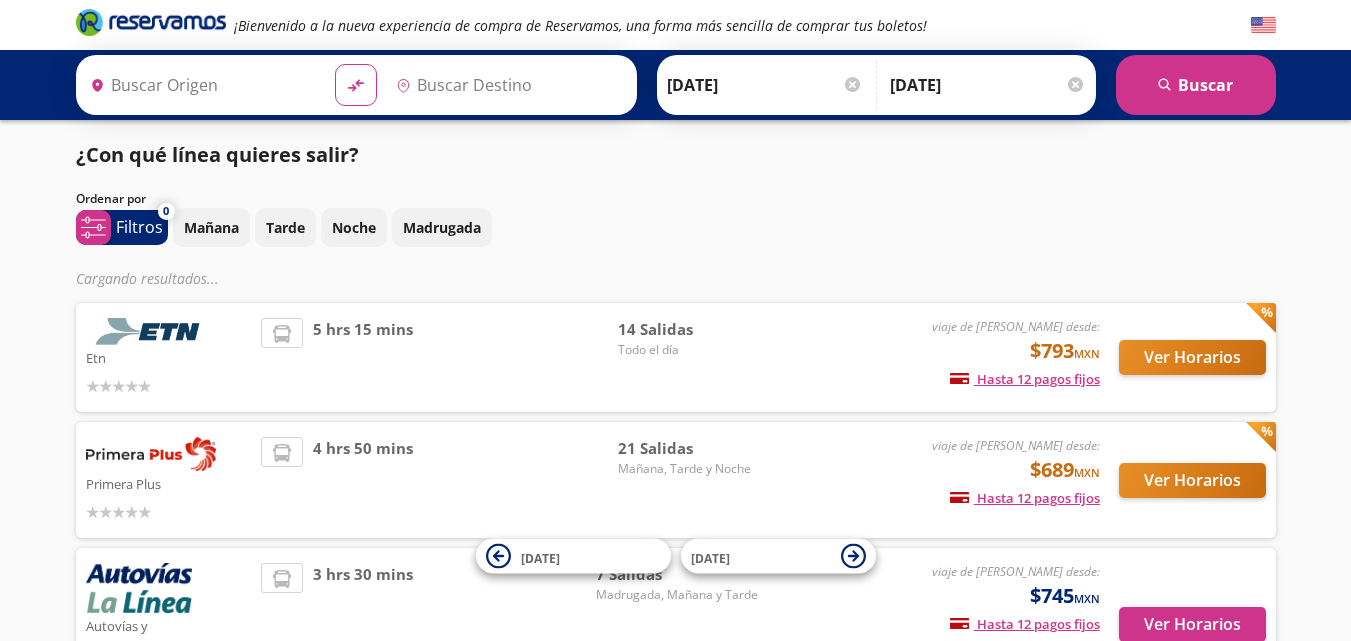 type on "[GEOGRAPHIC_DATA], [GEOGRAPHIC_DATA]" 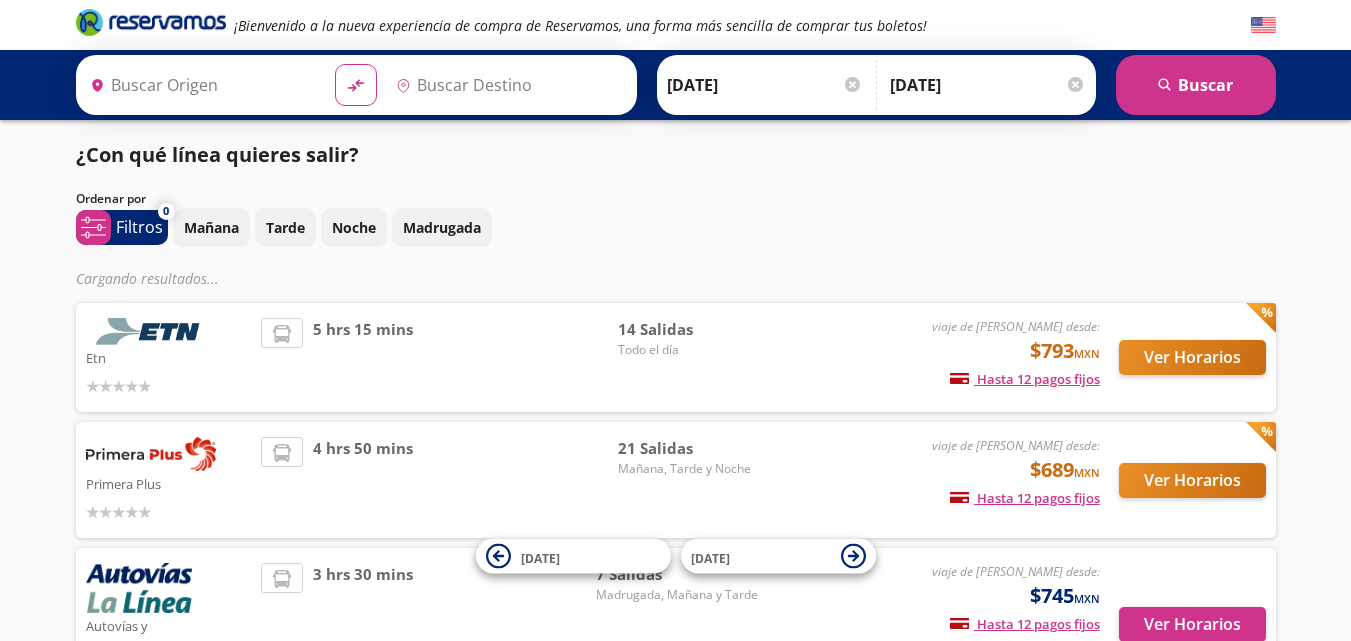 type on "[GEOGRAPHIC_DATA], [GEOGRAPHIC_DATA]" 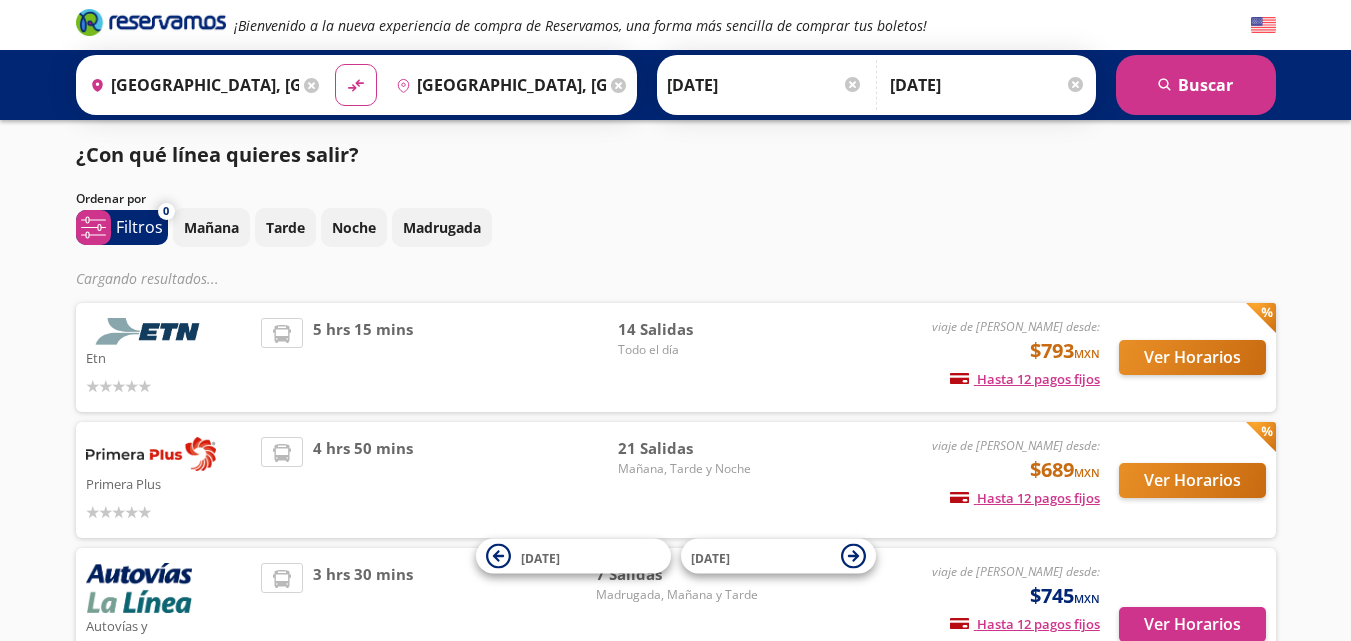 scroll, scrollTop: 0, scrollLeft: 0, axis: both 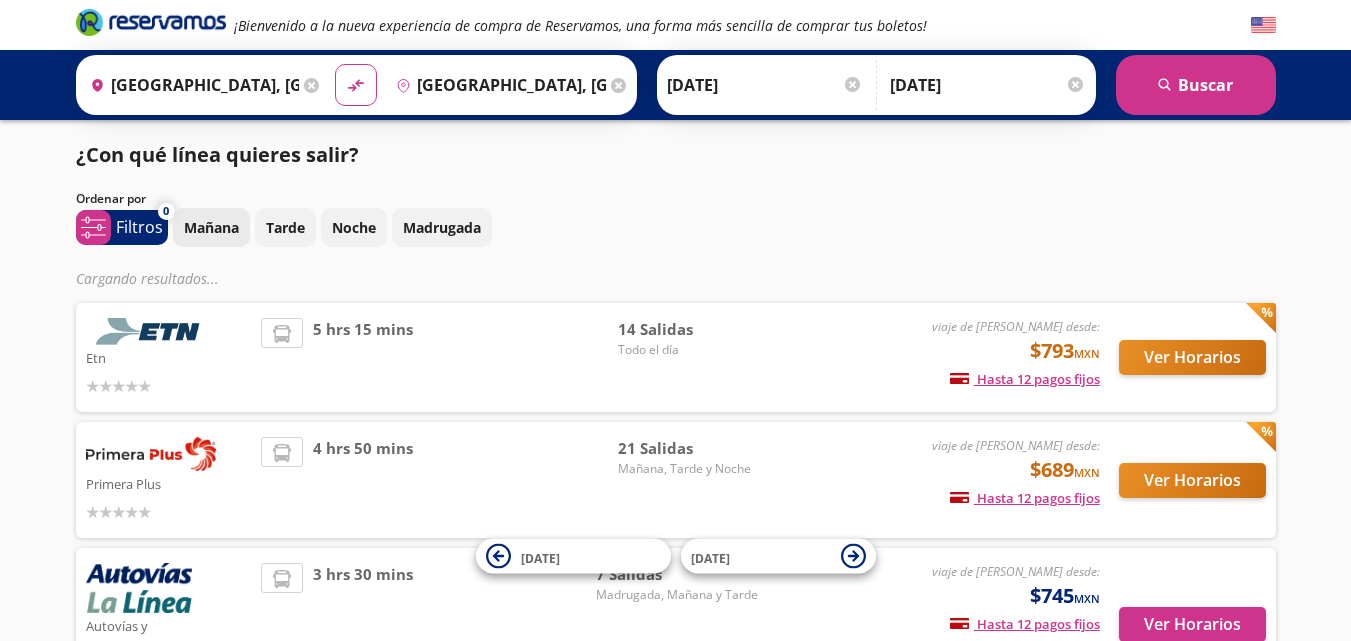 click on "Mañana" at bounding box center (211, 227) 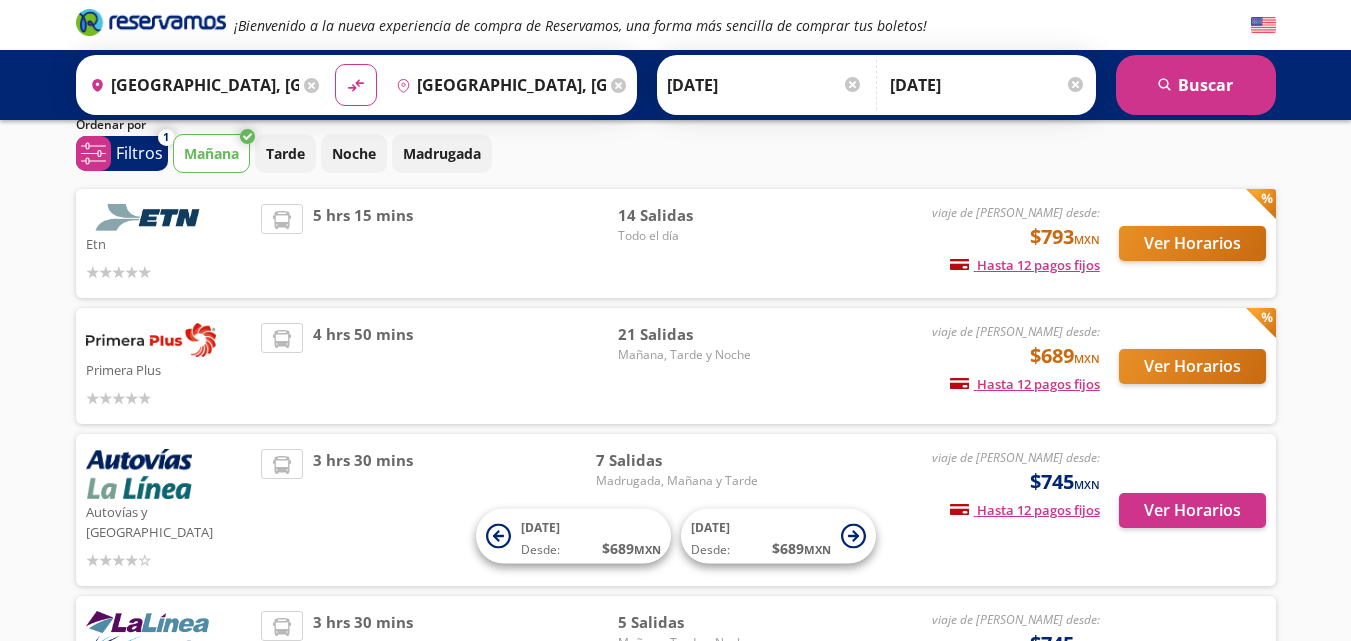 scroll, scrollTop: 0, scrollLeft: 0, axis: both 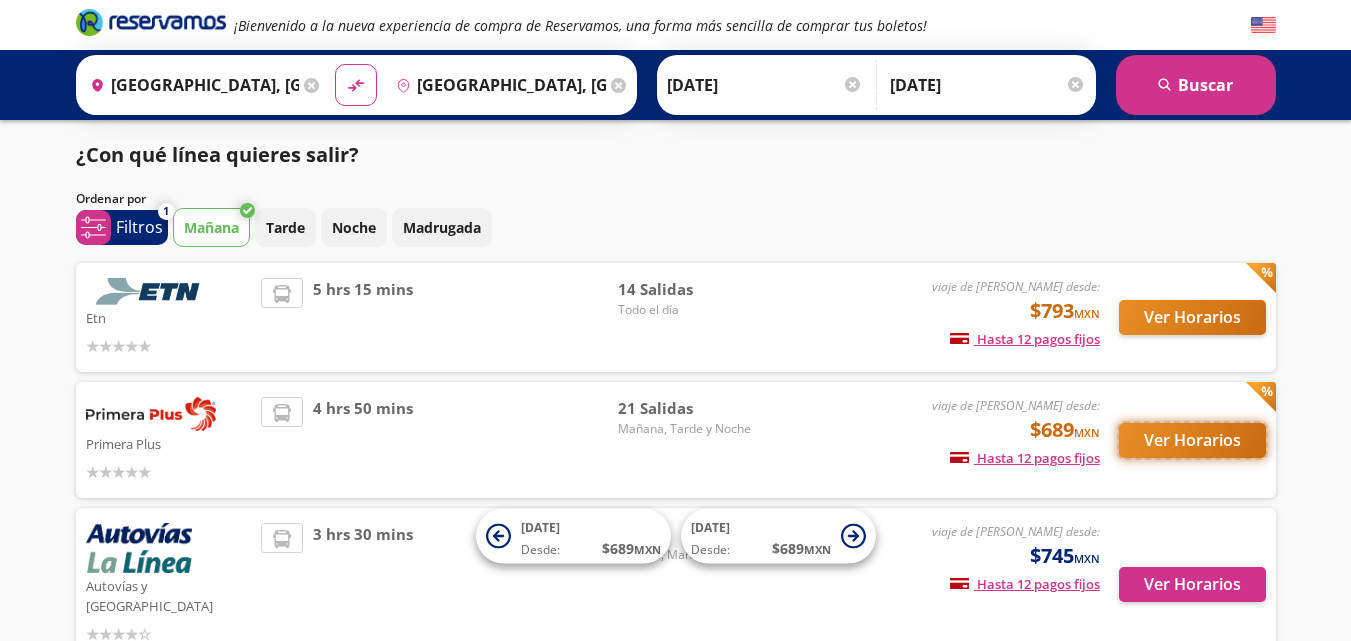 click on "Ver Horarios" at bounding box center [1192, 440] 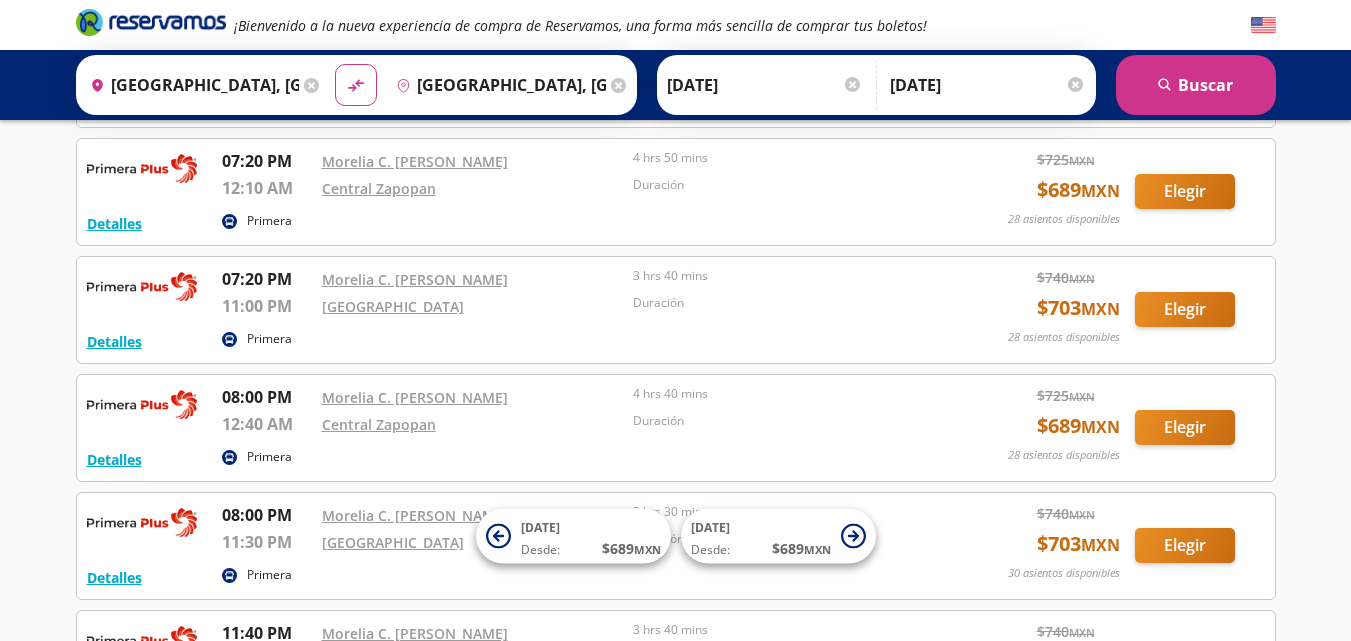 scroll, scrollTop: 1673, scrollLeft: 0, axis: vertical 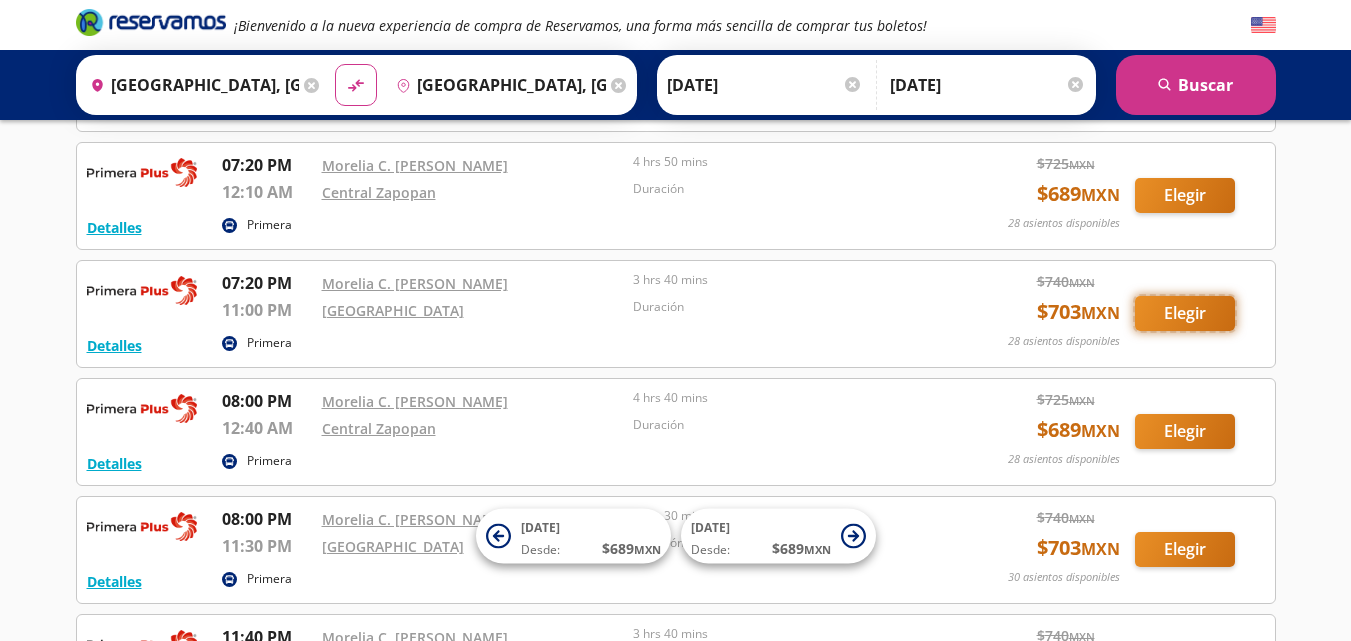 click on "Elegir" at bounding box center [1185, 313] 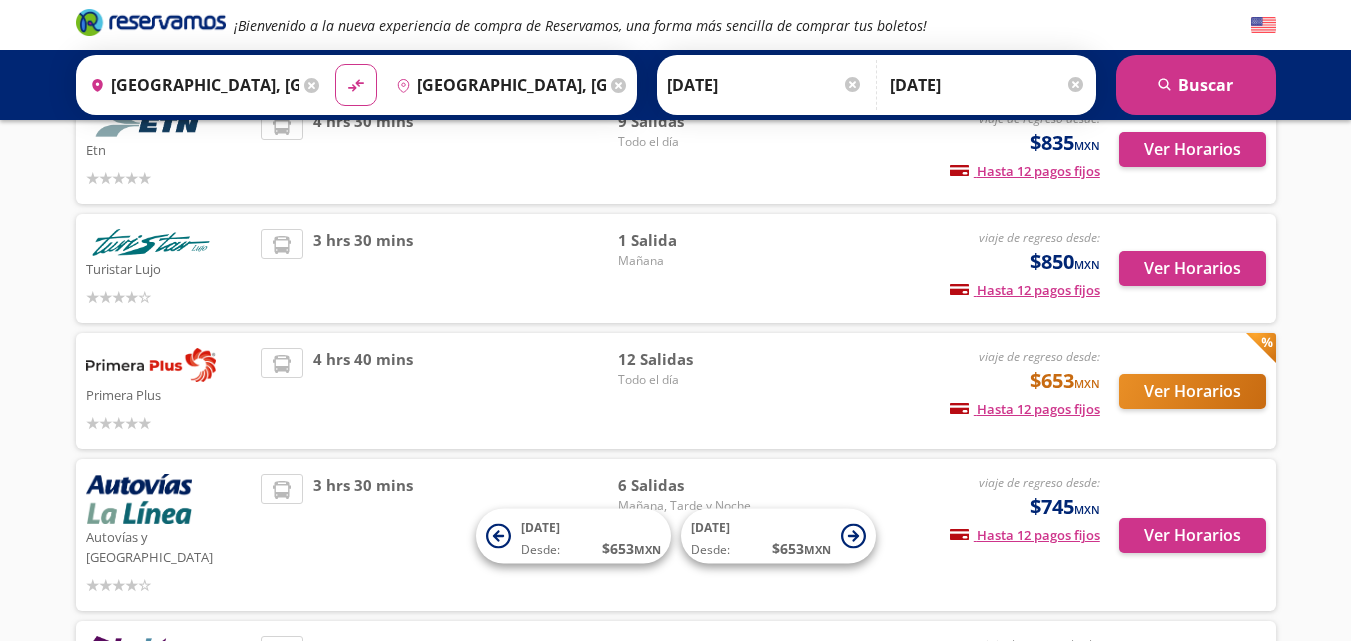 scroll, scrollTop: 173, scrollLeft: 0, axis: vertical 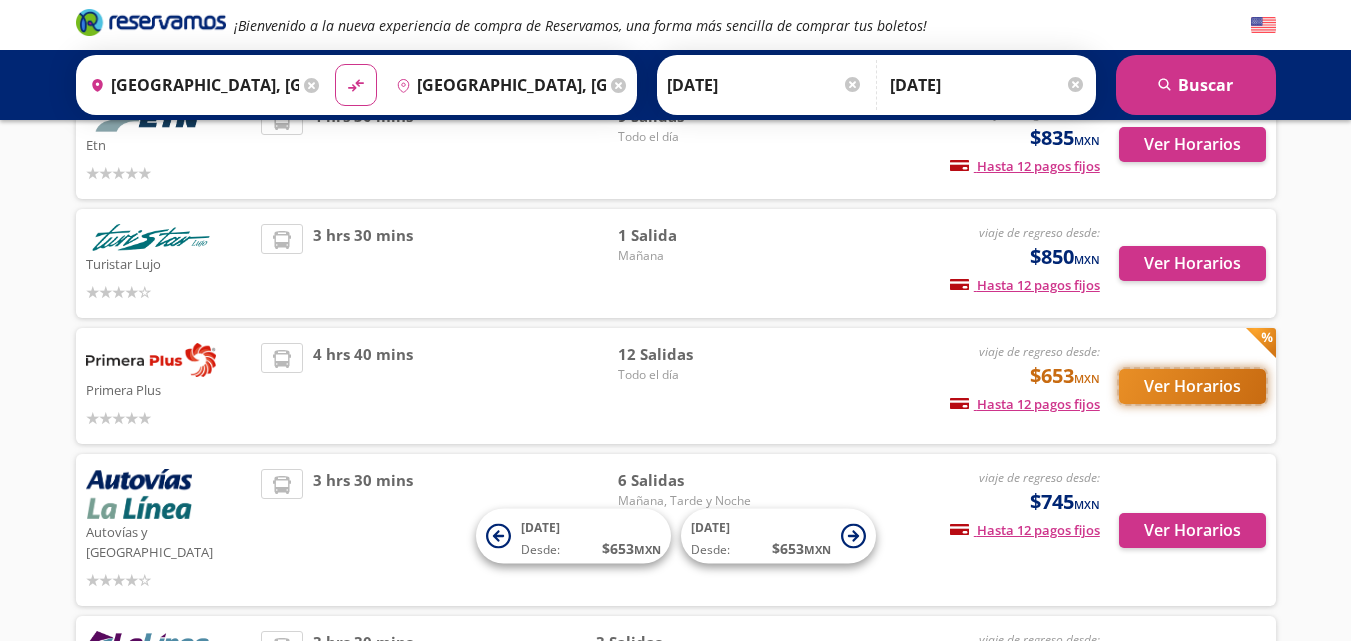 click on "Ver Horarios" at bounding box center (1192, 386) 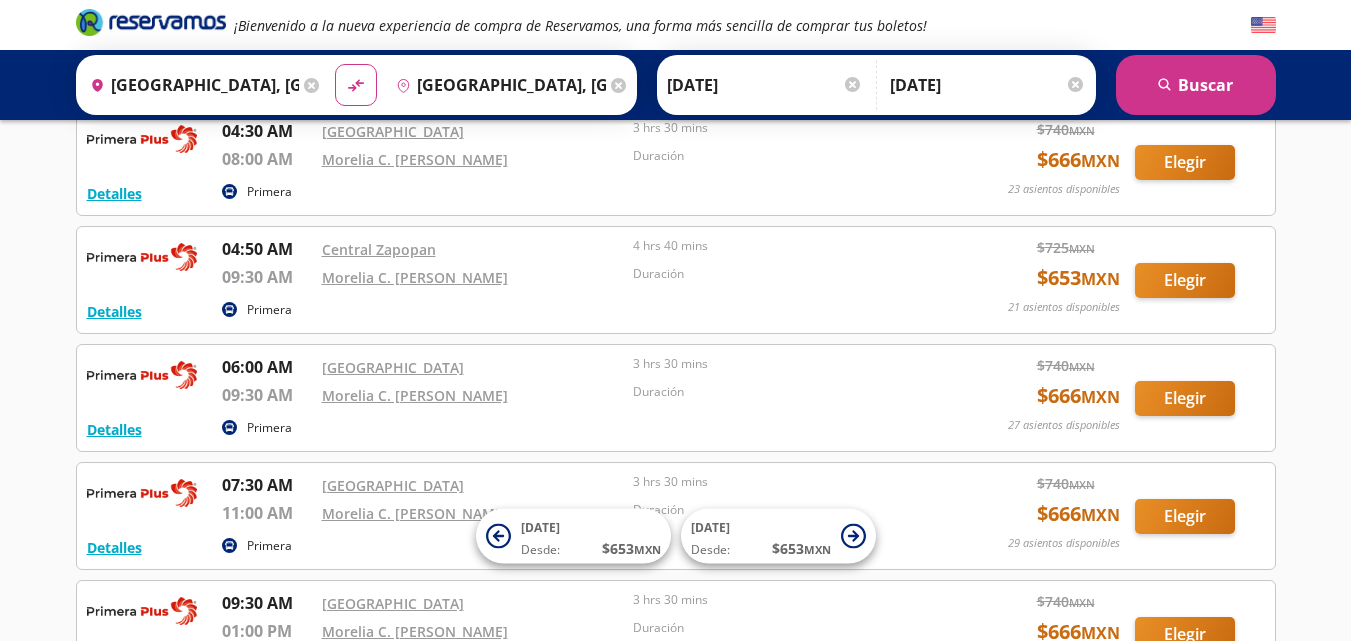 scroll, scrollTop: 367, scrollLeft: 0, axis: vertical 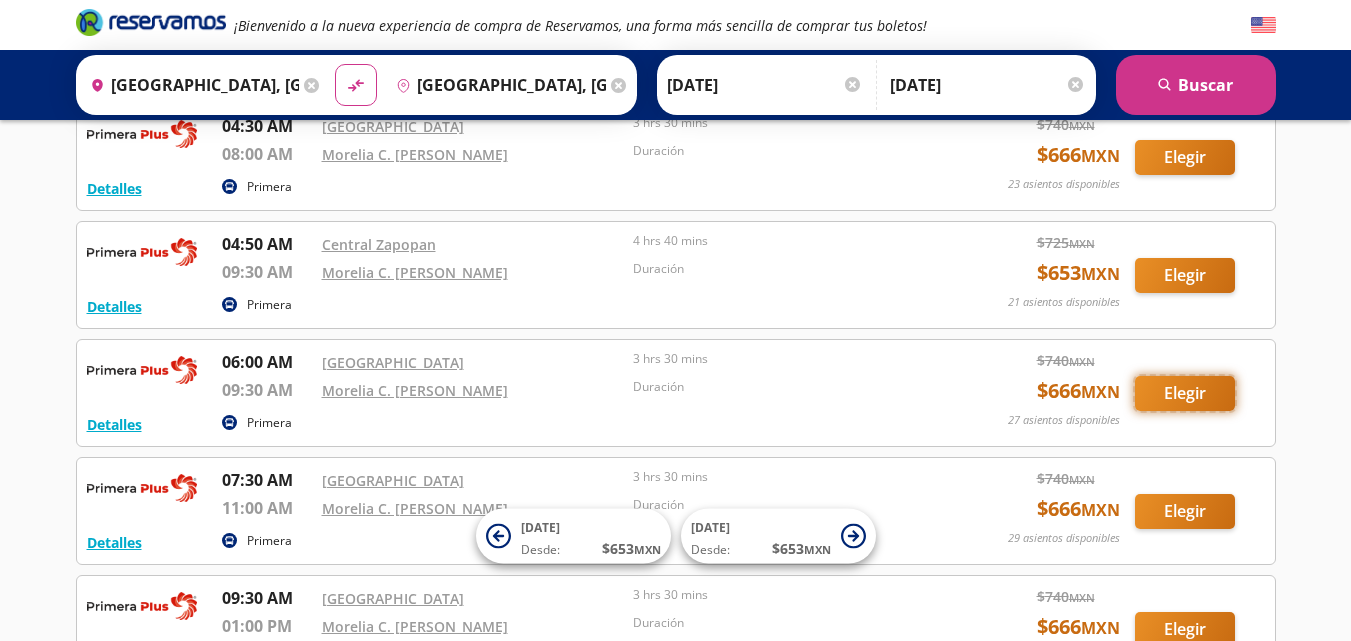 click on "Elegir" at bounding box center (1185, 393) 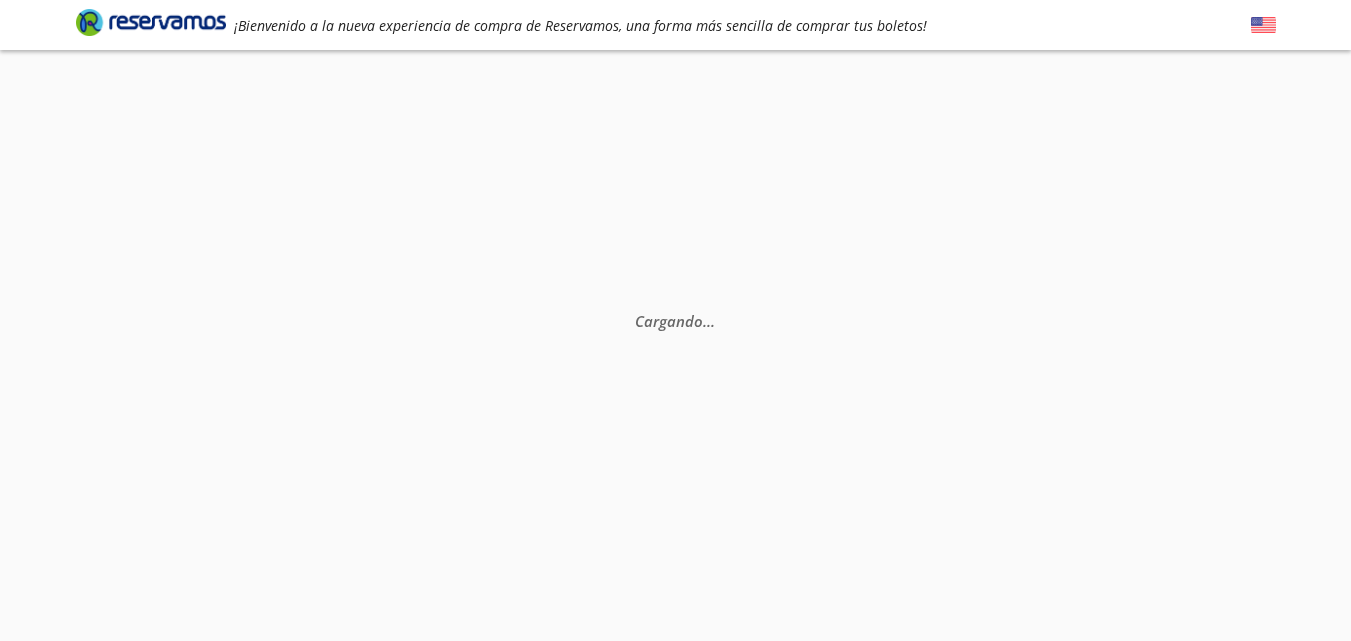 scroll, scrollTop: 0, scrollLeft: 0, axis: both 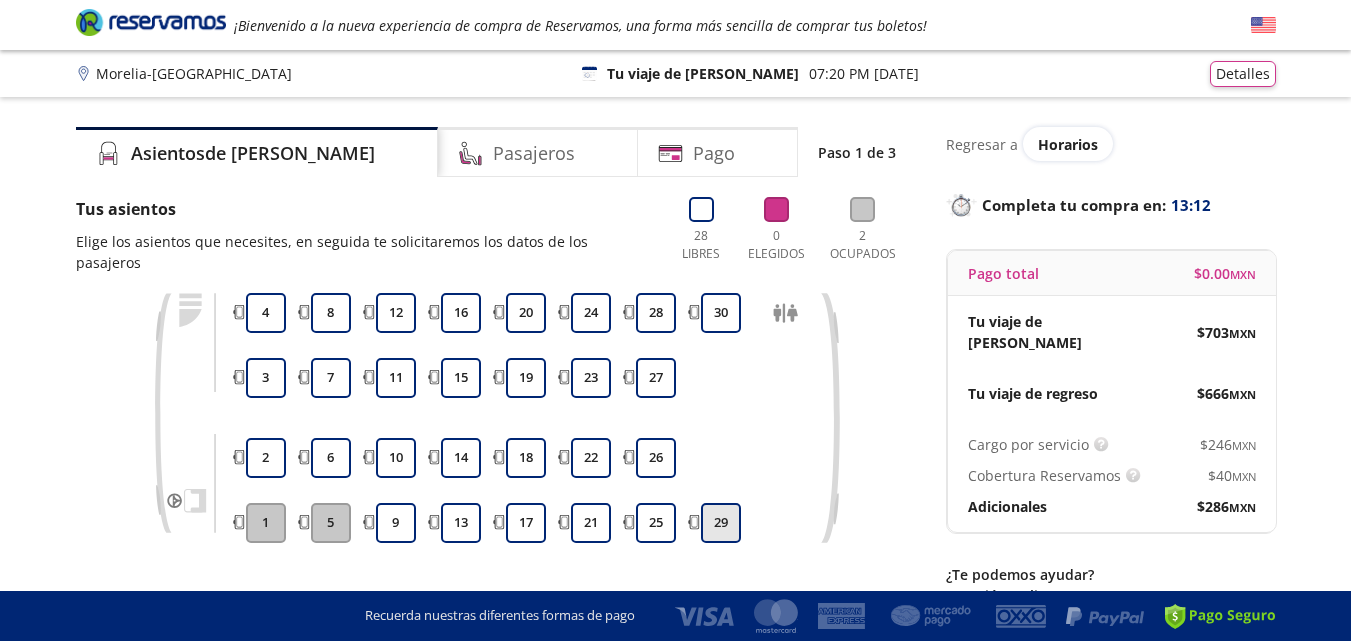 click on "29" at bounding box center (721, 523) 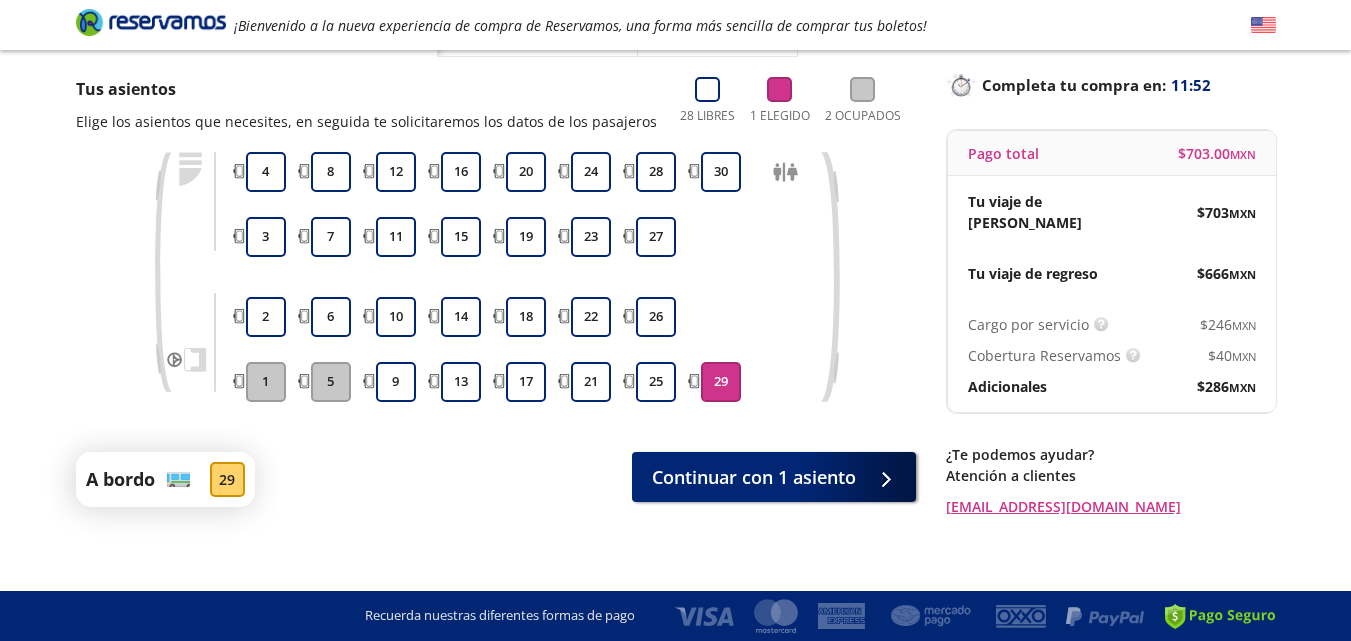 scroll, scrollTop: 127, scrollLeft: 0, axis: vertical 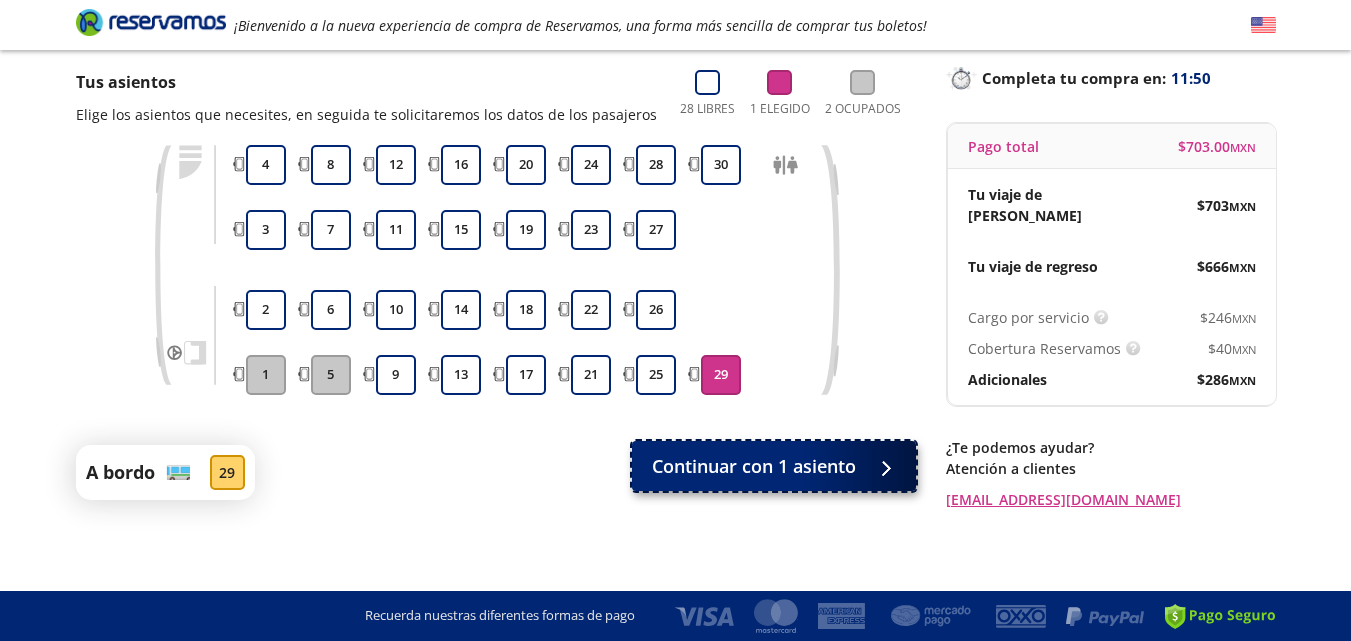 click on "Continuar con 1 asiento" at bounding box center [754, 466] 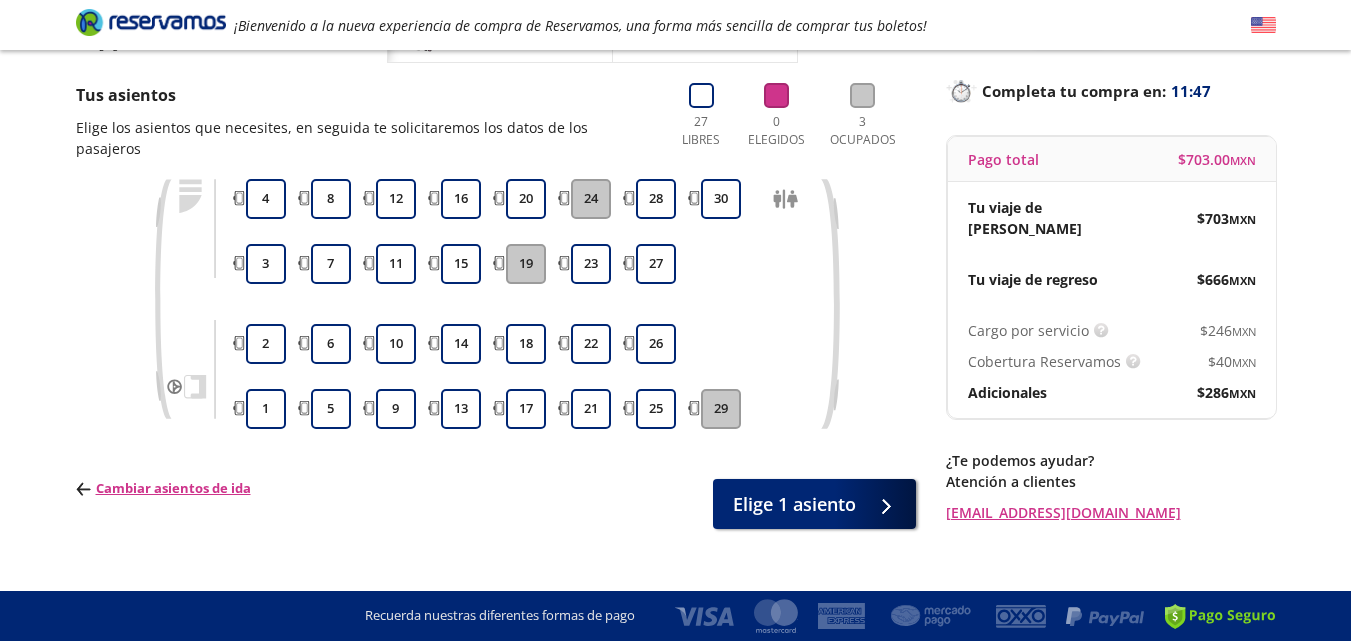 scroll, scrollTop: 120, scrollLeft: 0, axis: vertical 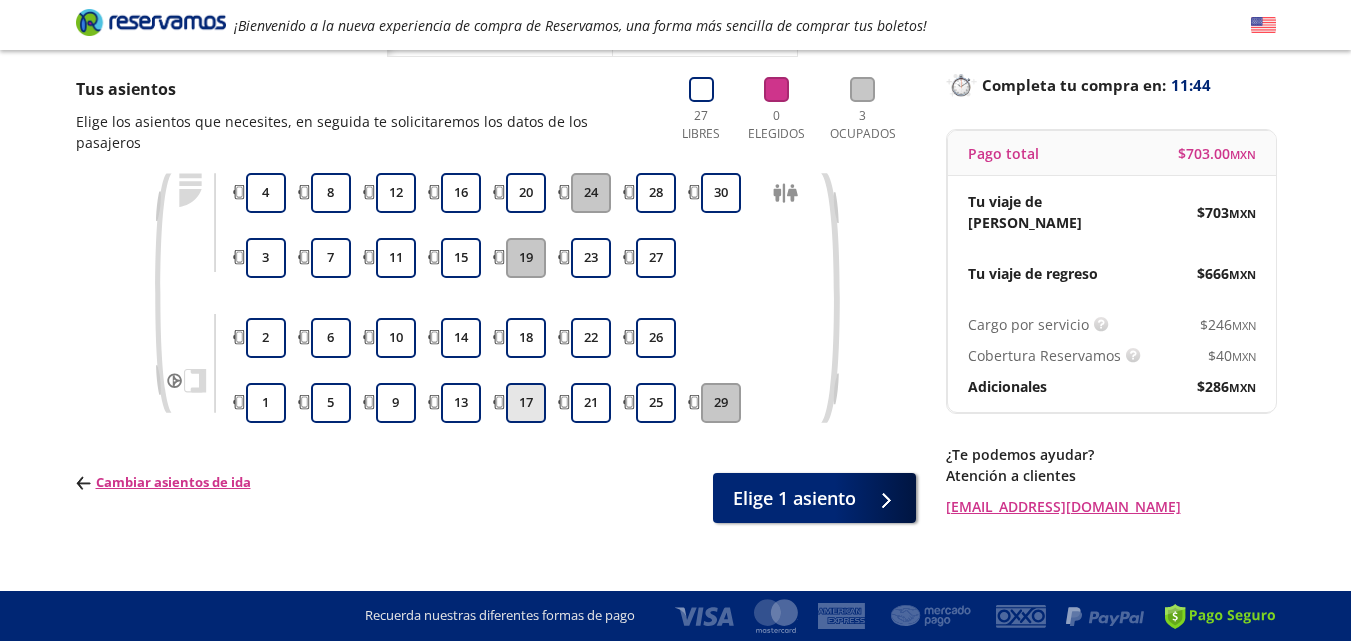 click on "17" at bounding box center [526, 403] 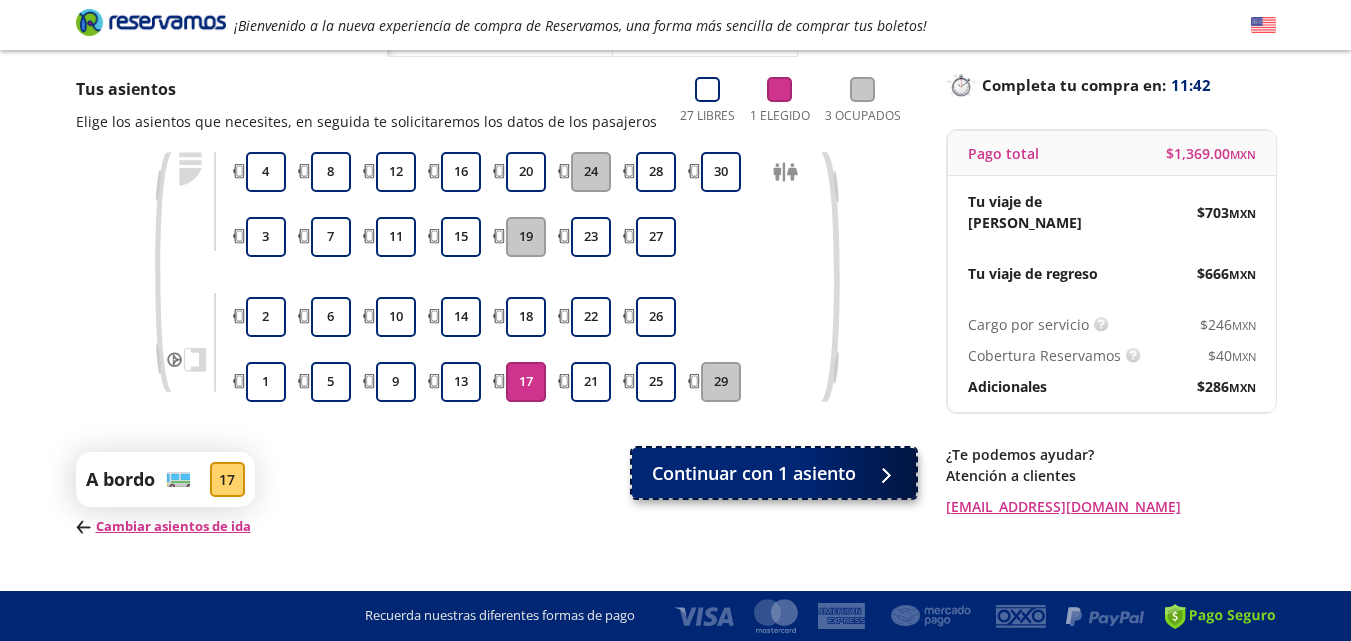 click on "Continuar con 1 asiento" at bounding box center (754, 473) 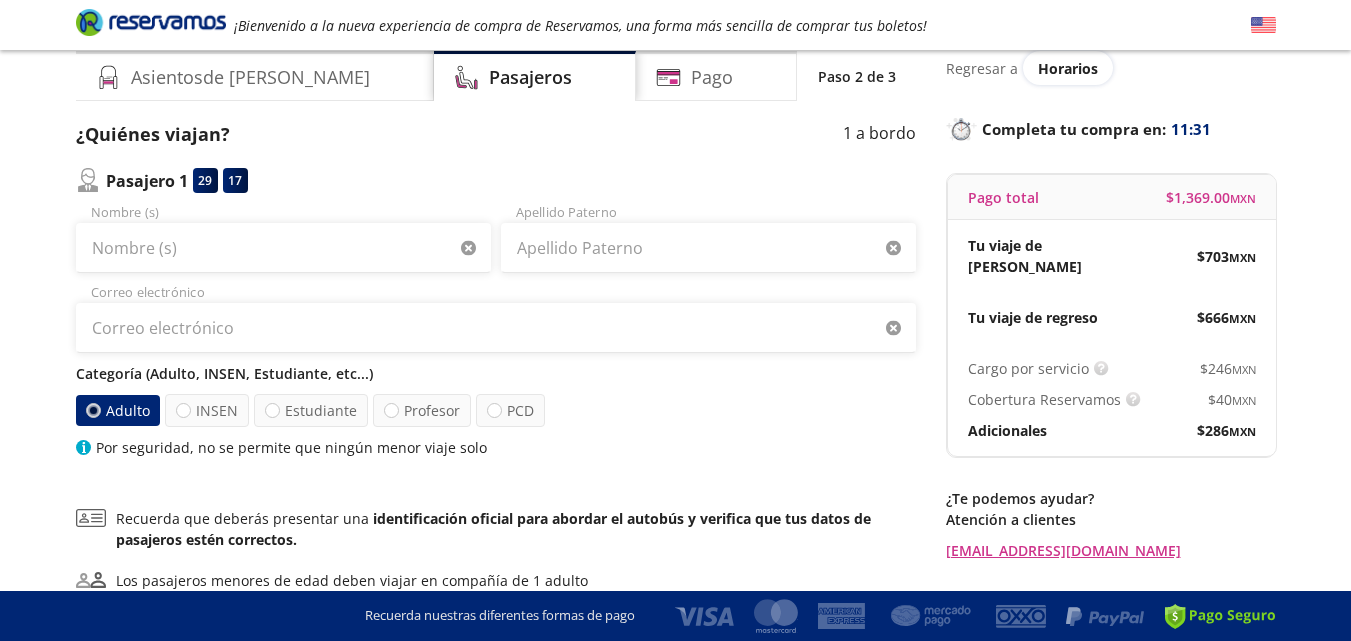 scroll, scrollTop: 27, scrollLeft: 0, axis: vertical 